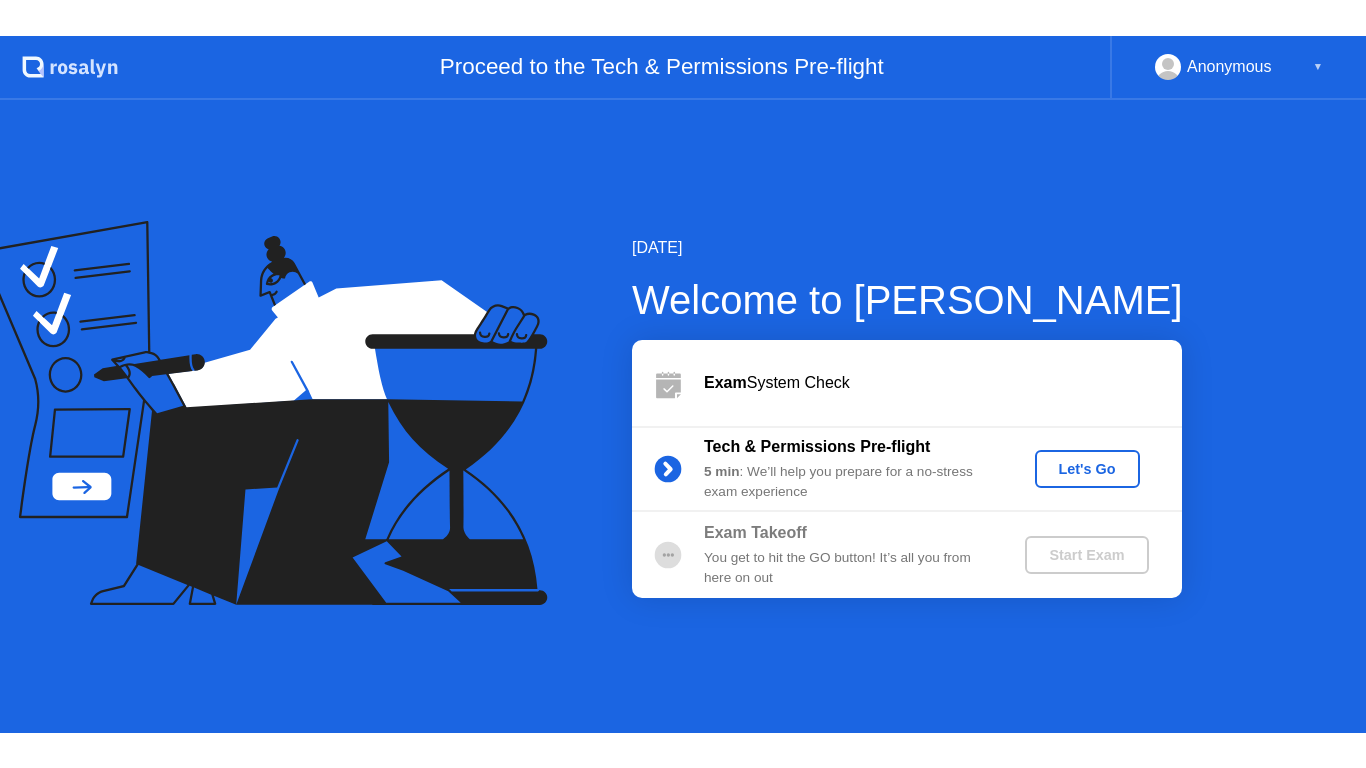 scroll, scrollTop: 0, scrollLeft: 0, axis: both 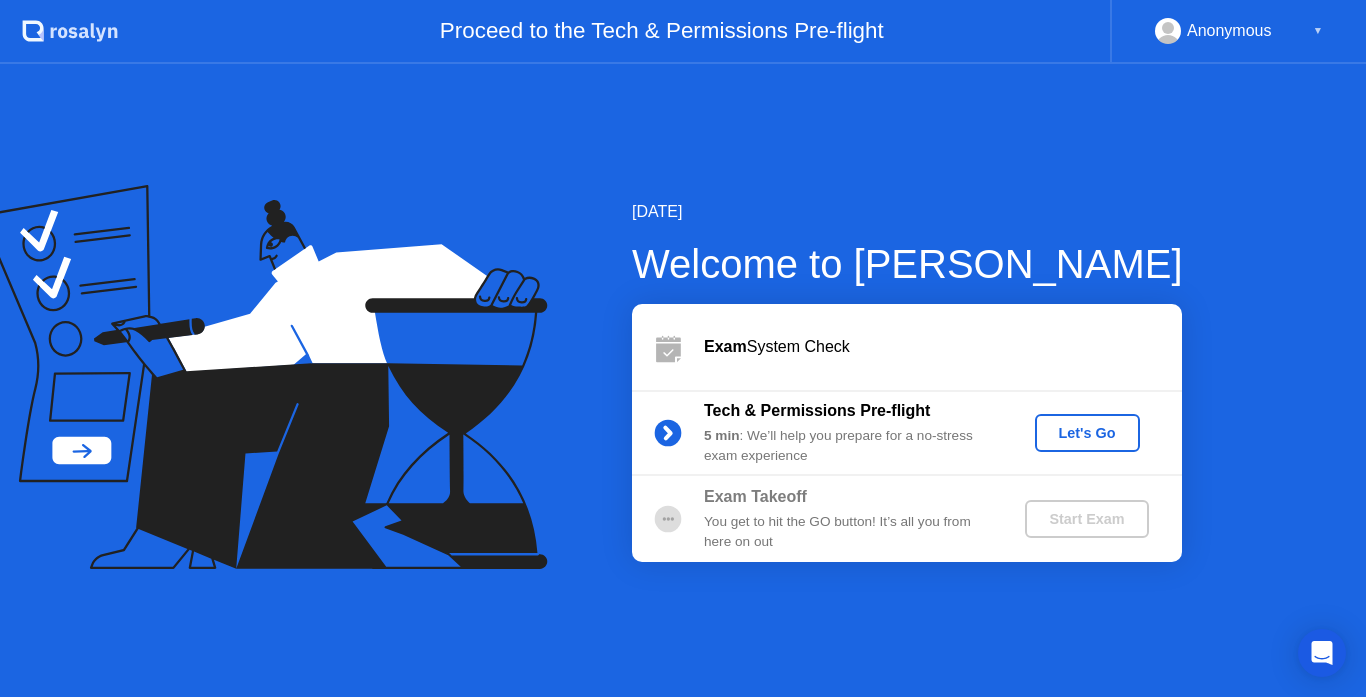 click on "Let's Go" 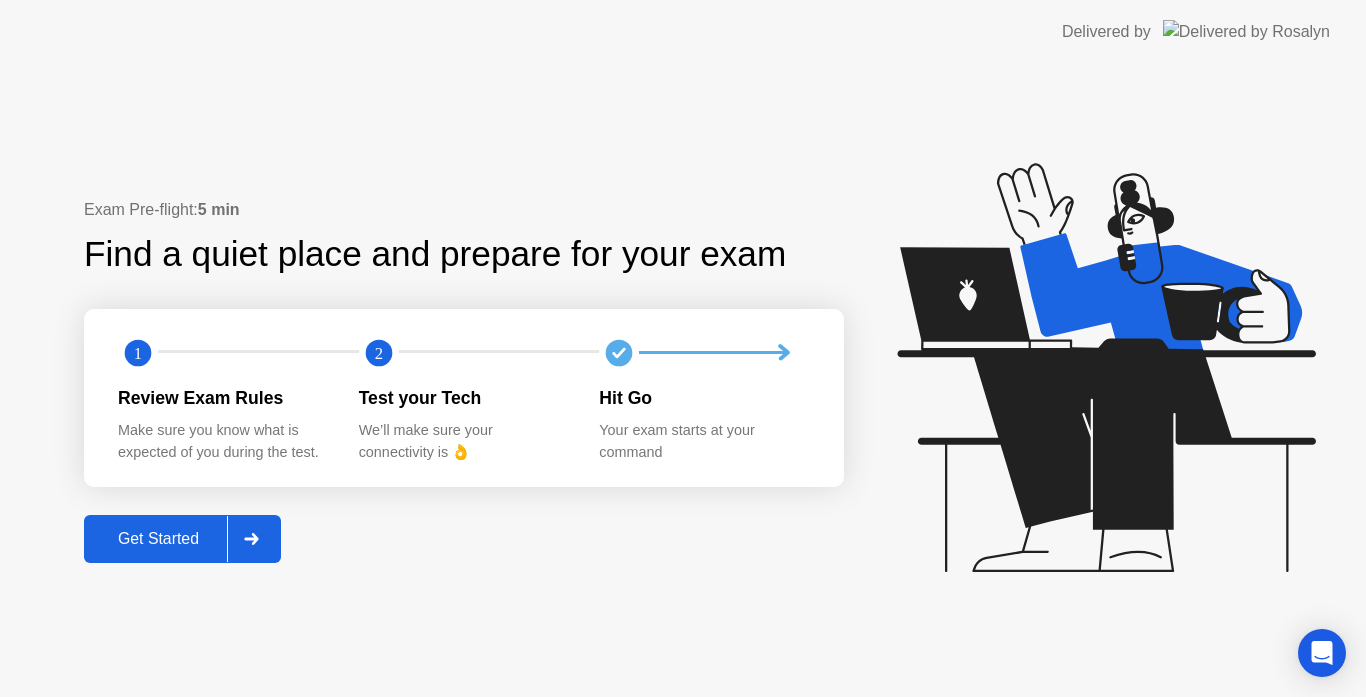 click on "Get Started" 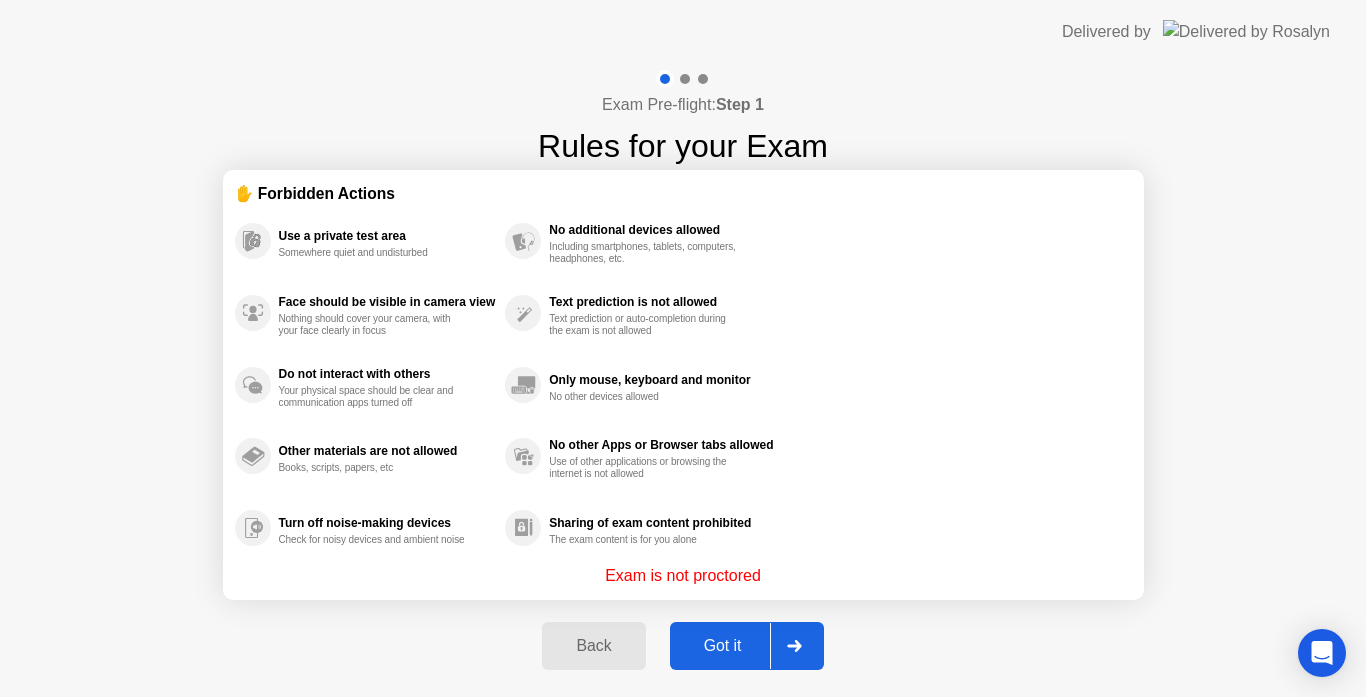 click on "Got it" 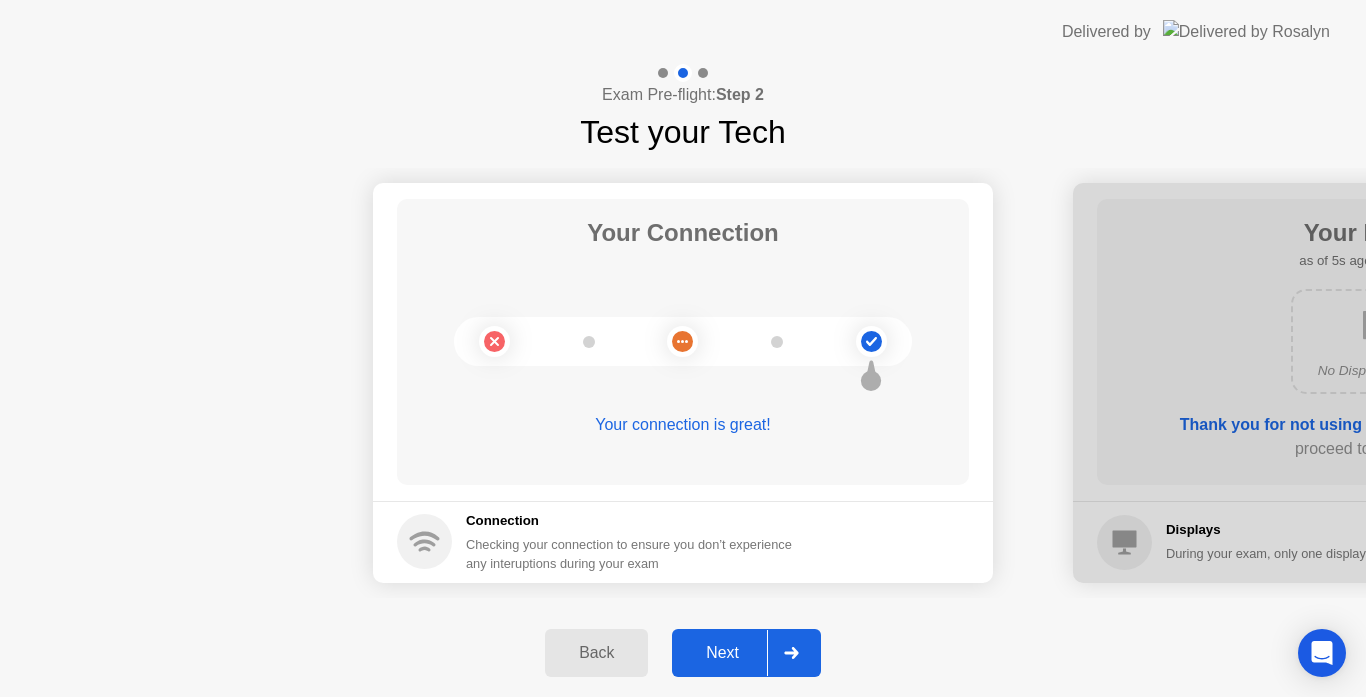 click on "Next" 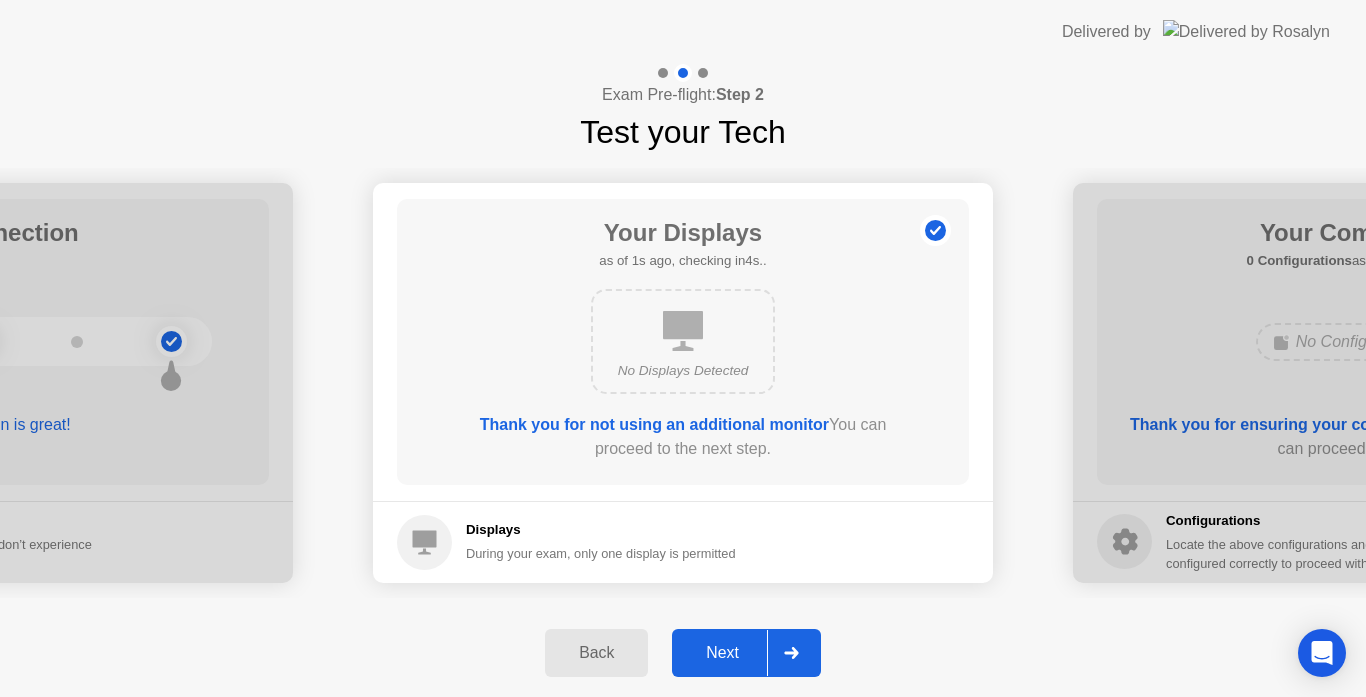 click on "Next" 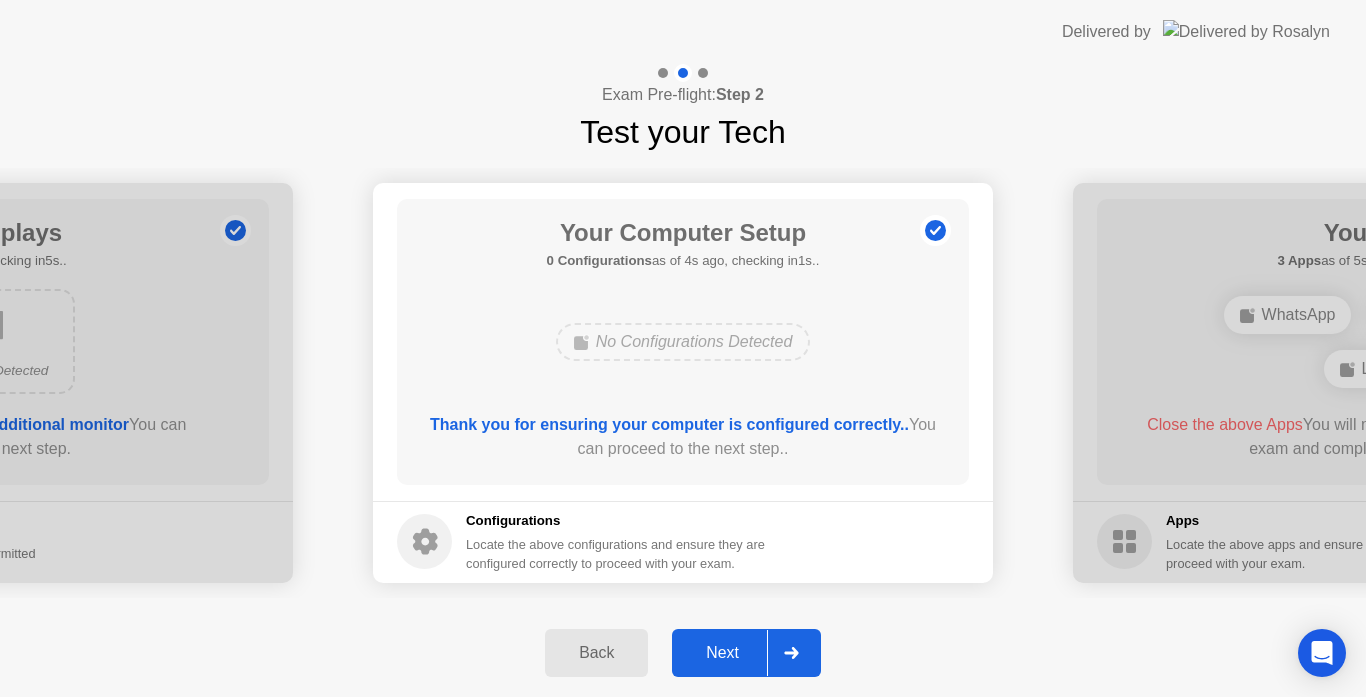 click on "Next" 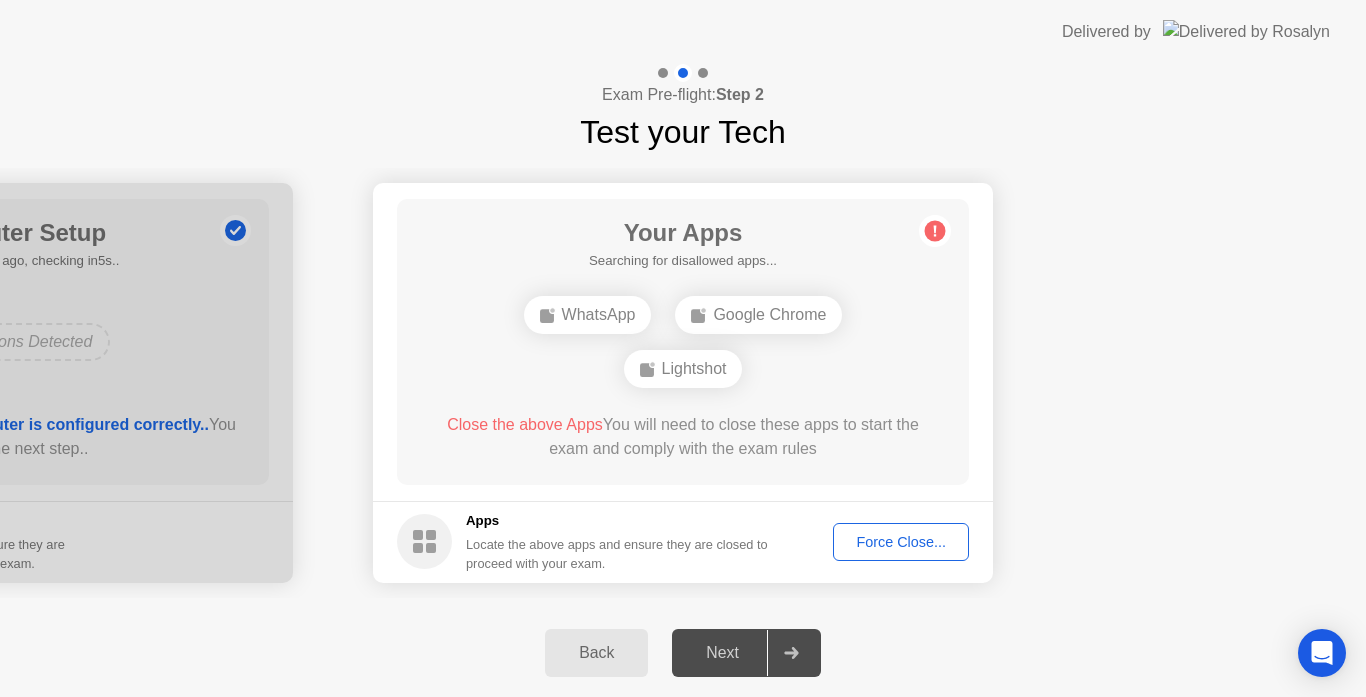 click on "Exam Pre-flight:  Step 2 Test your Tech" 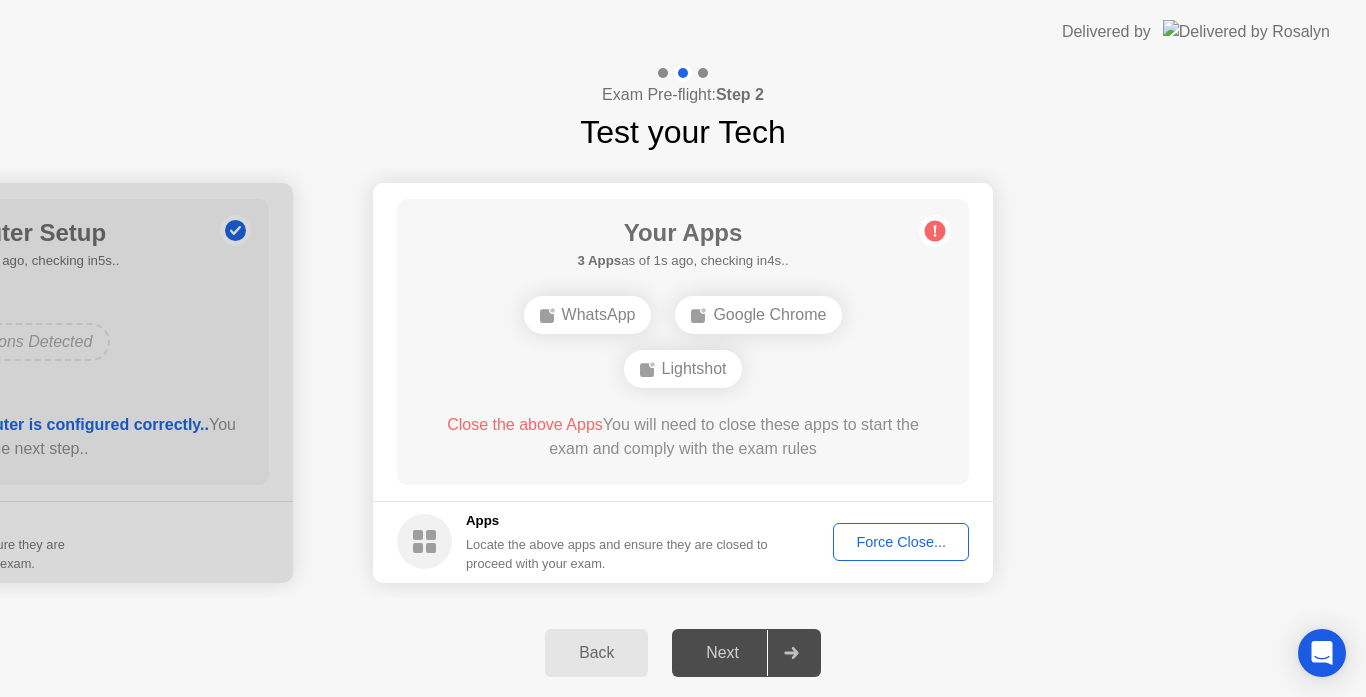 click on "Force Close..." 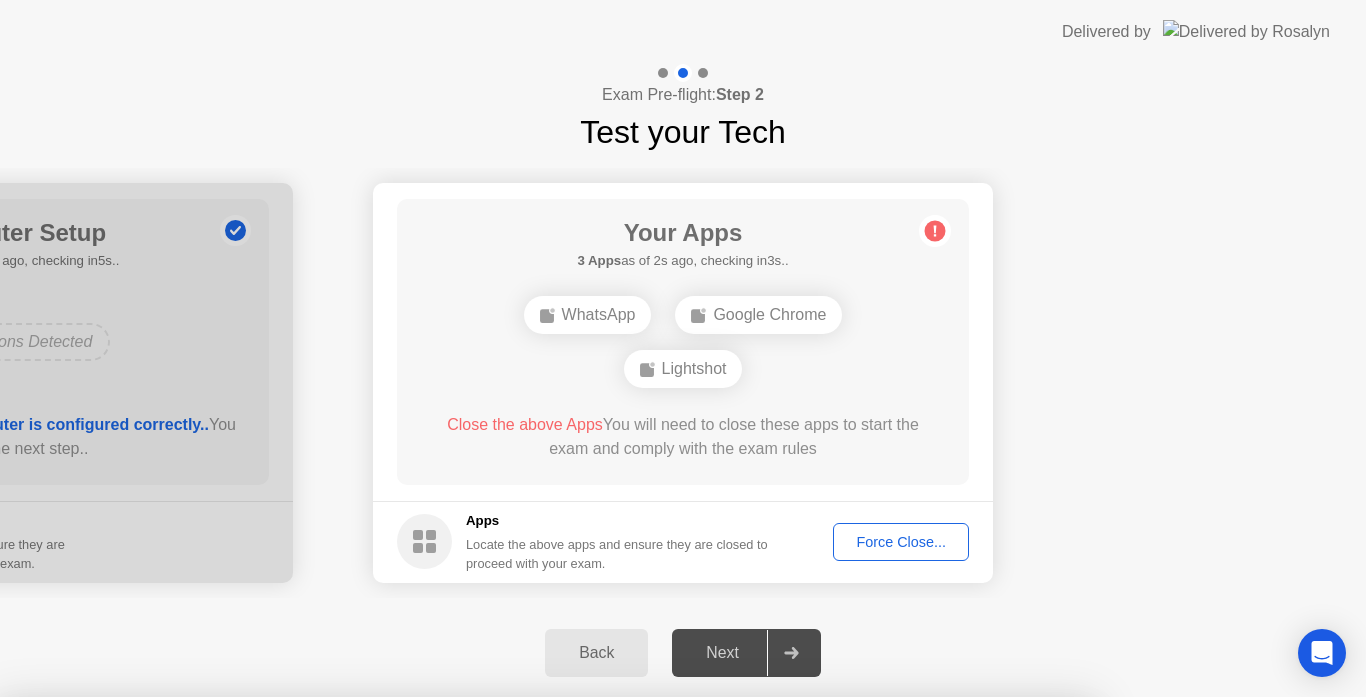 click on "Lightshot" at bounding box center [717, 906] 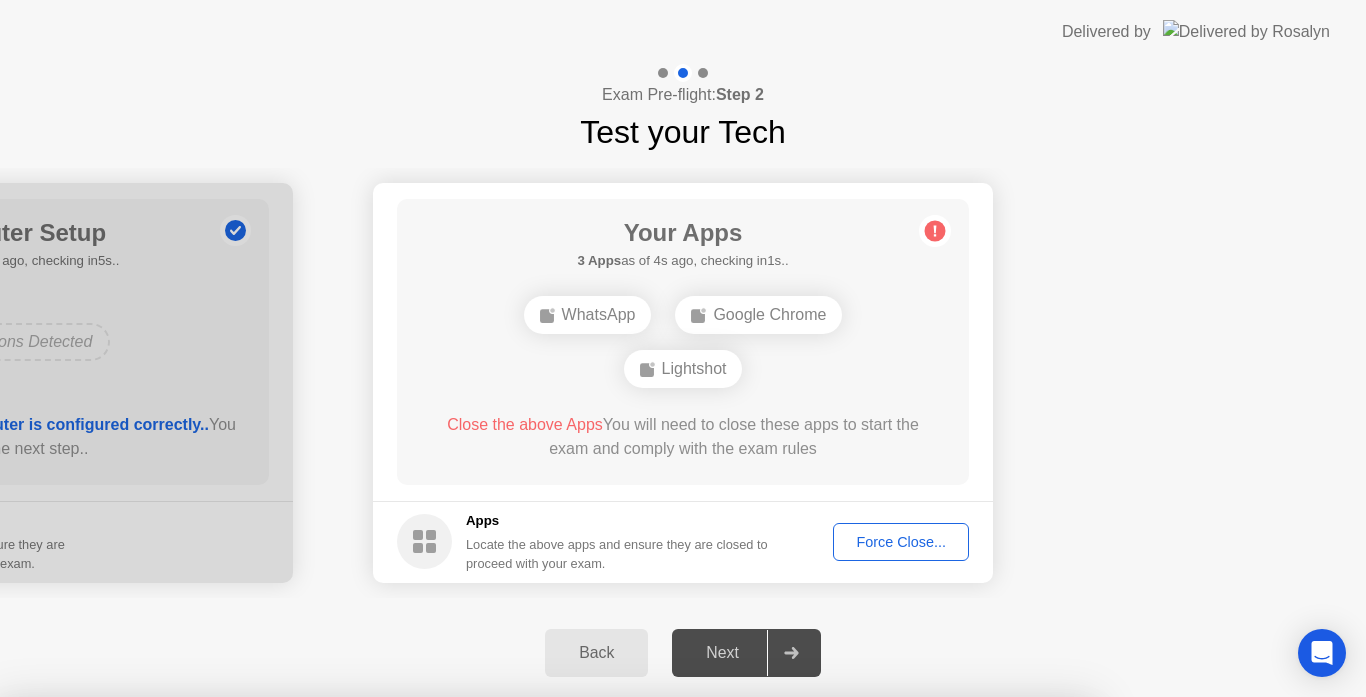 click on "Confirm" at bounding box center (613, 973) 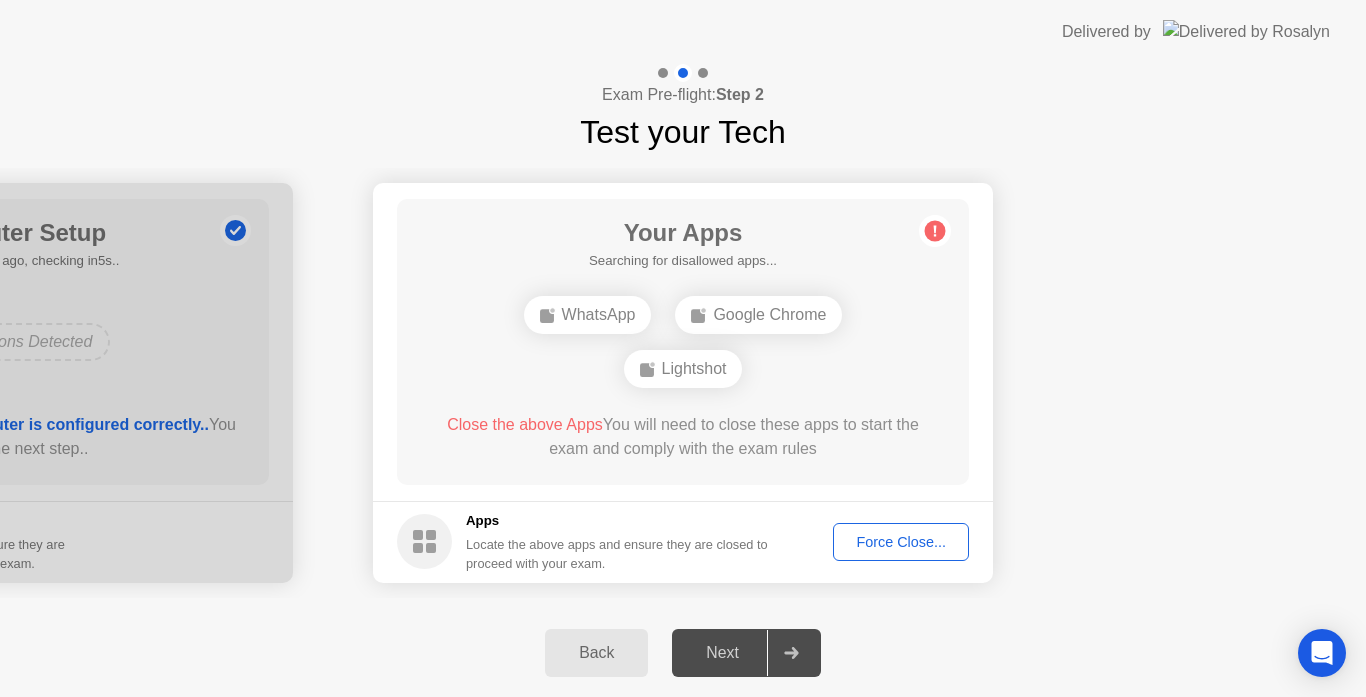 click on "Lightshot" 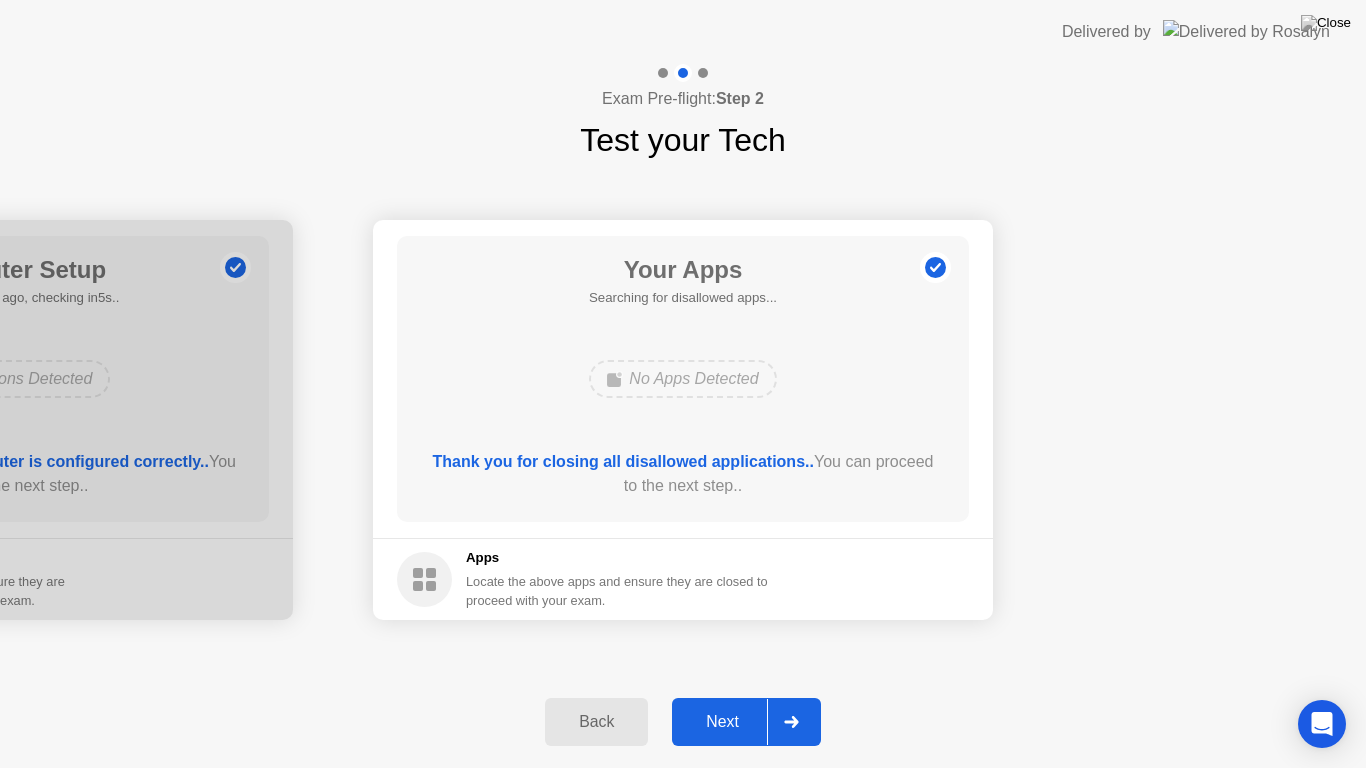 click on "Next" 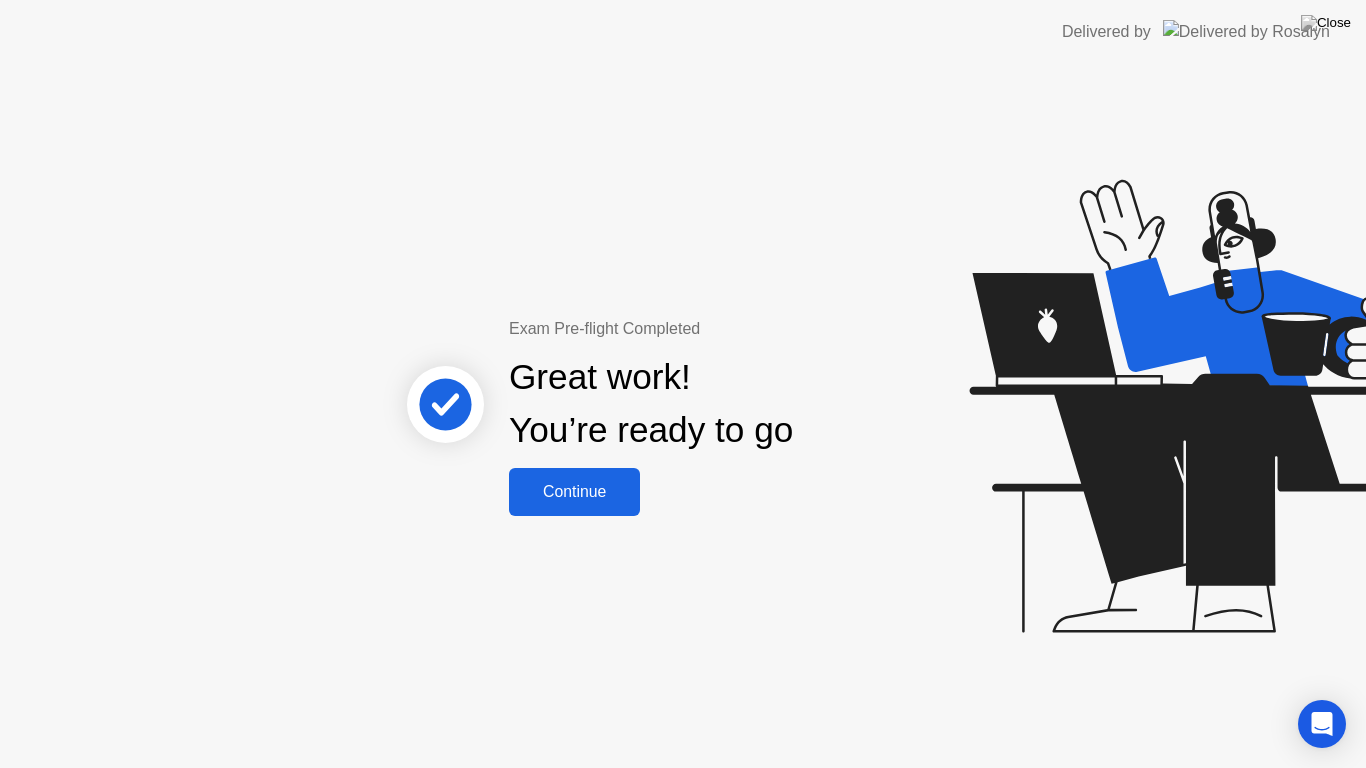 click on "Continue" 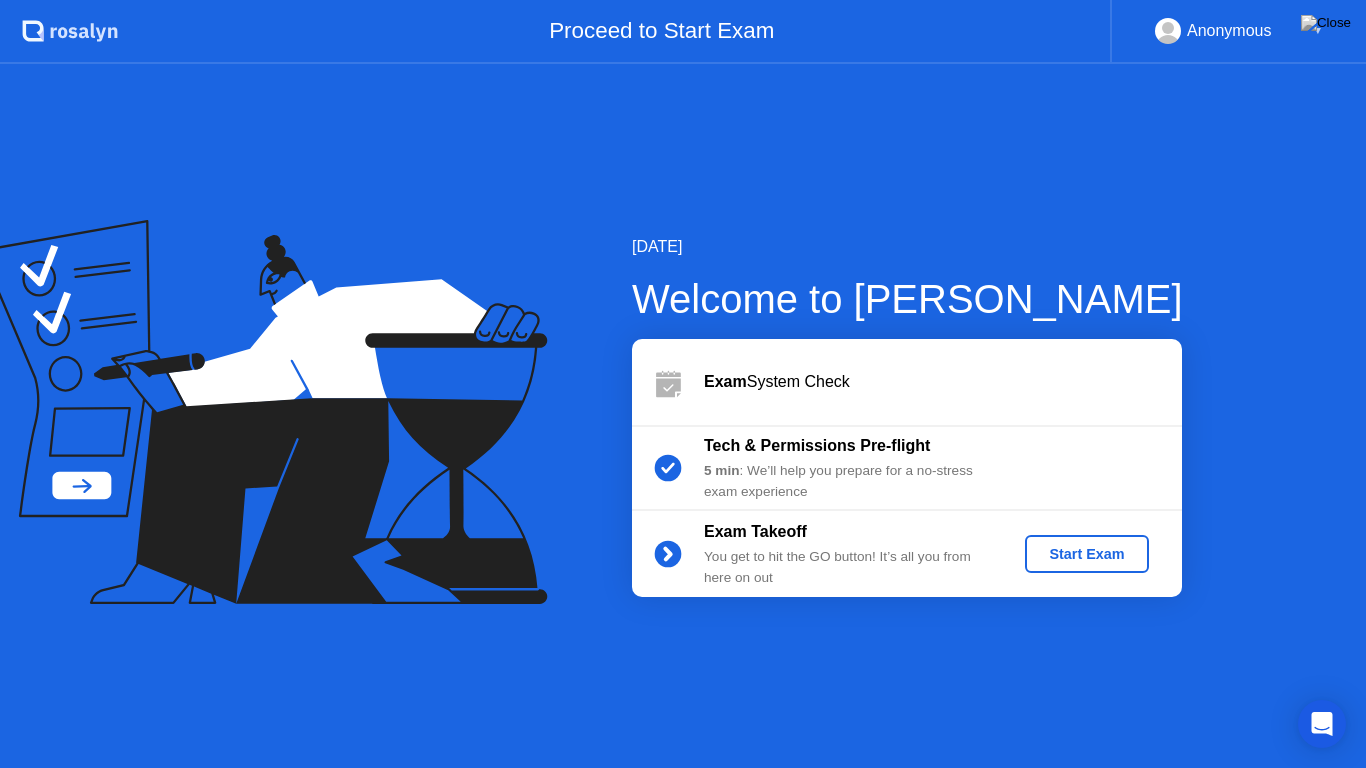 click on "Start Exam" 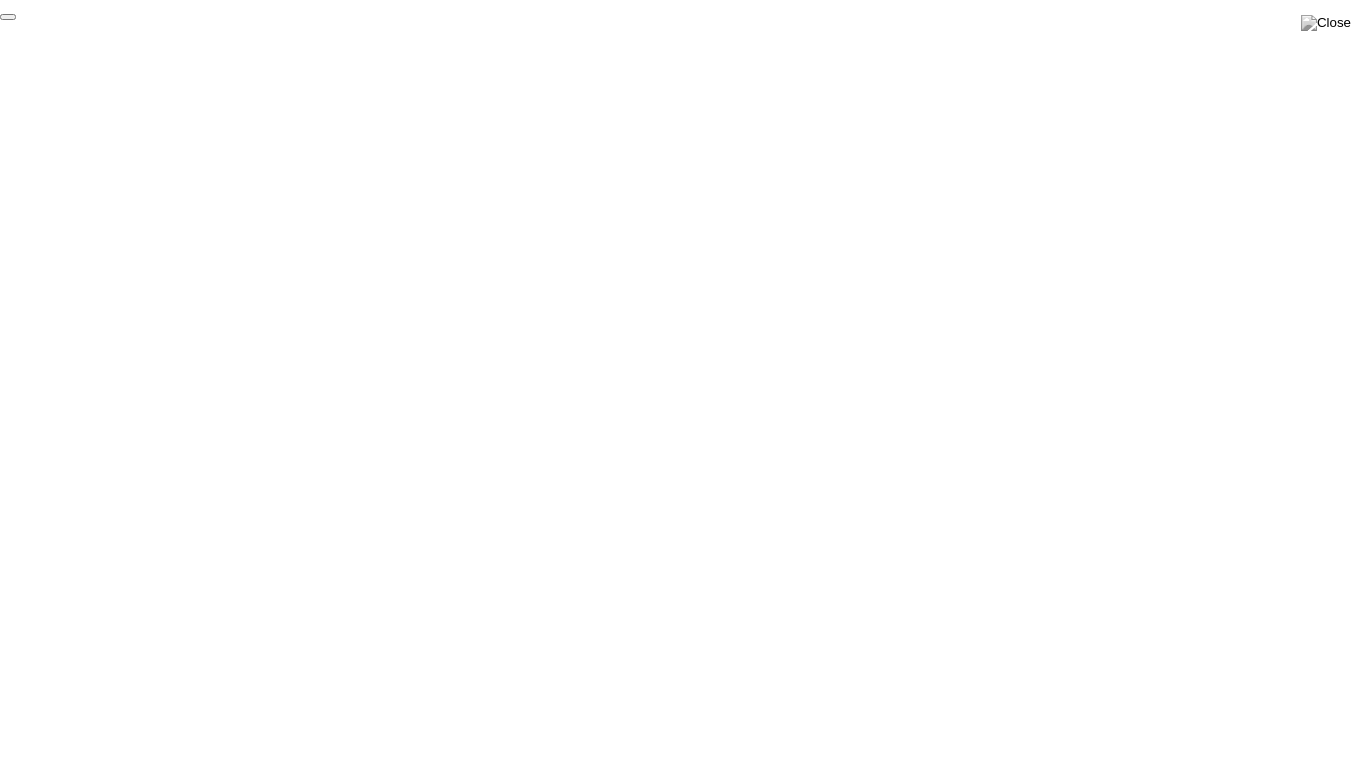 click on "End Proctoring Session" 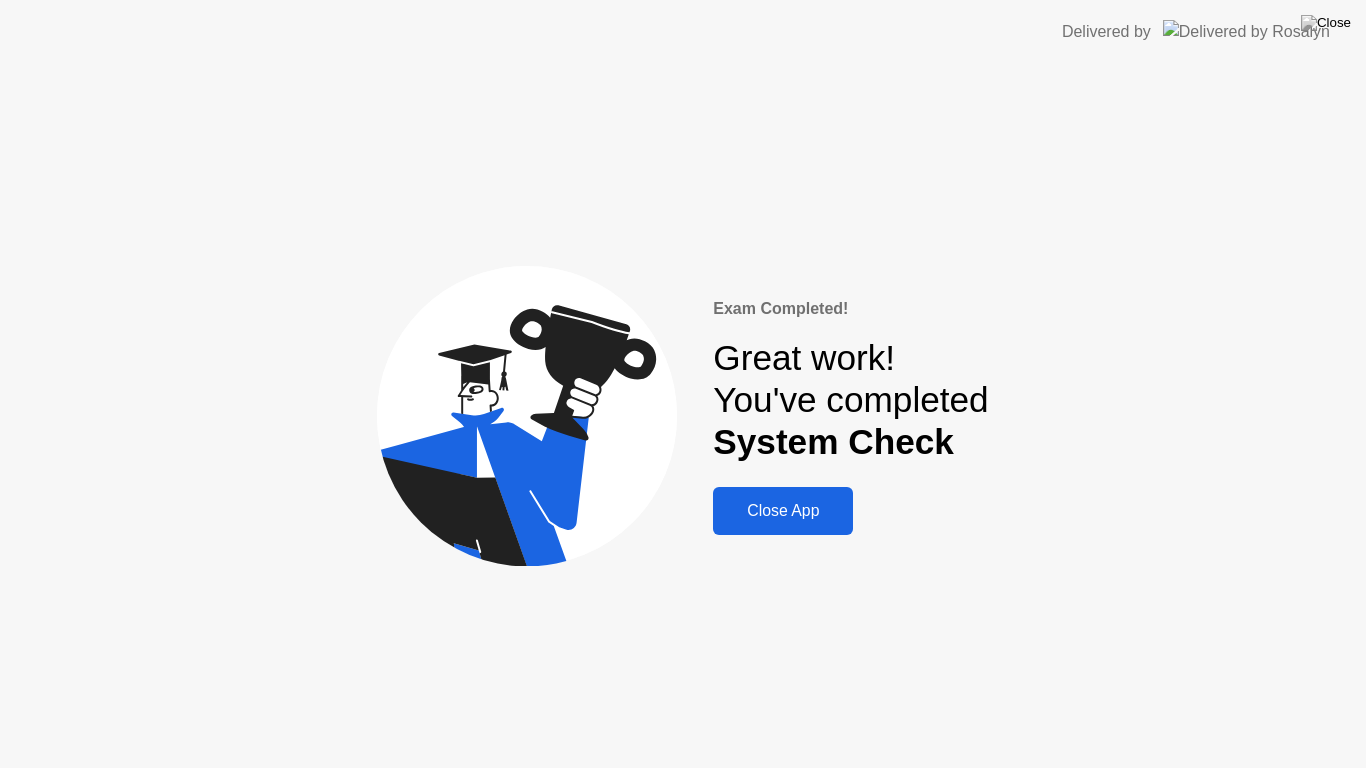 click on "Close App" 